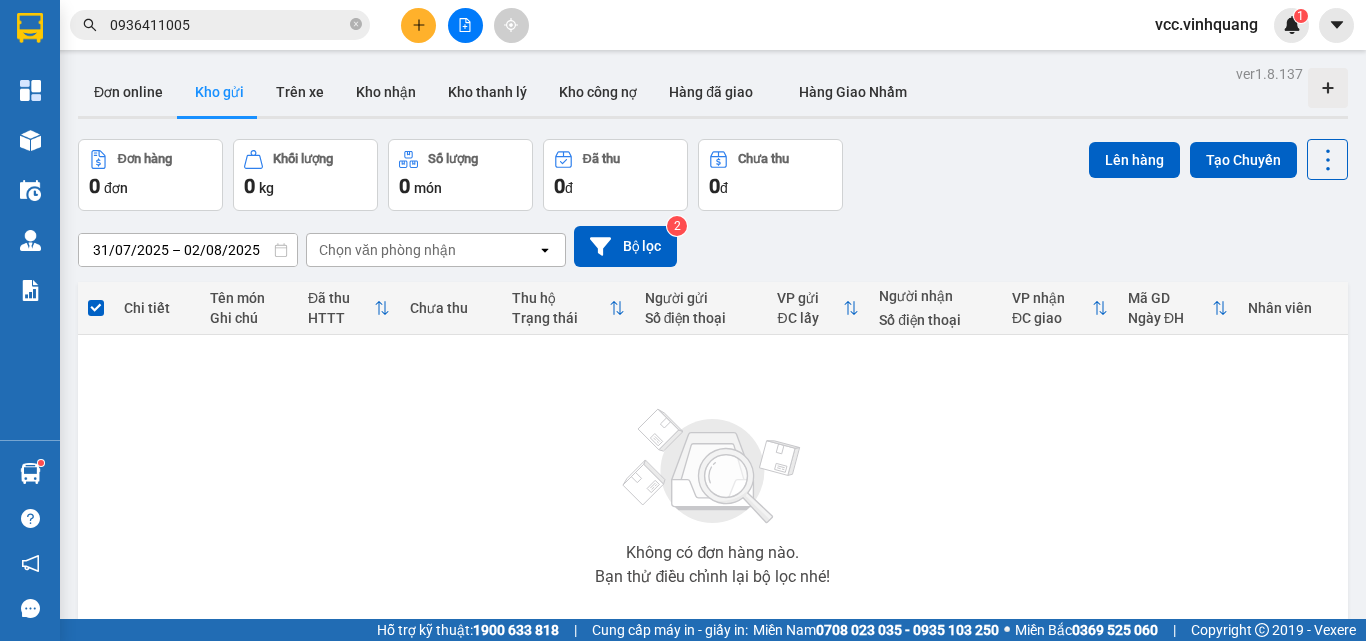 scroll, scrollTop: 0, scrollLeft: 0, axis: both 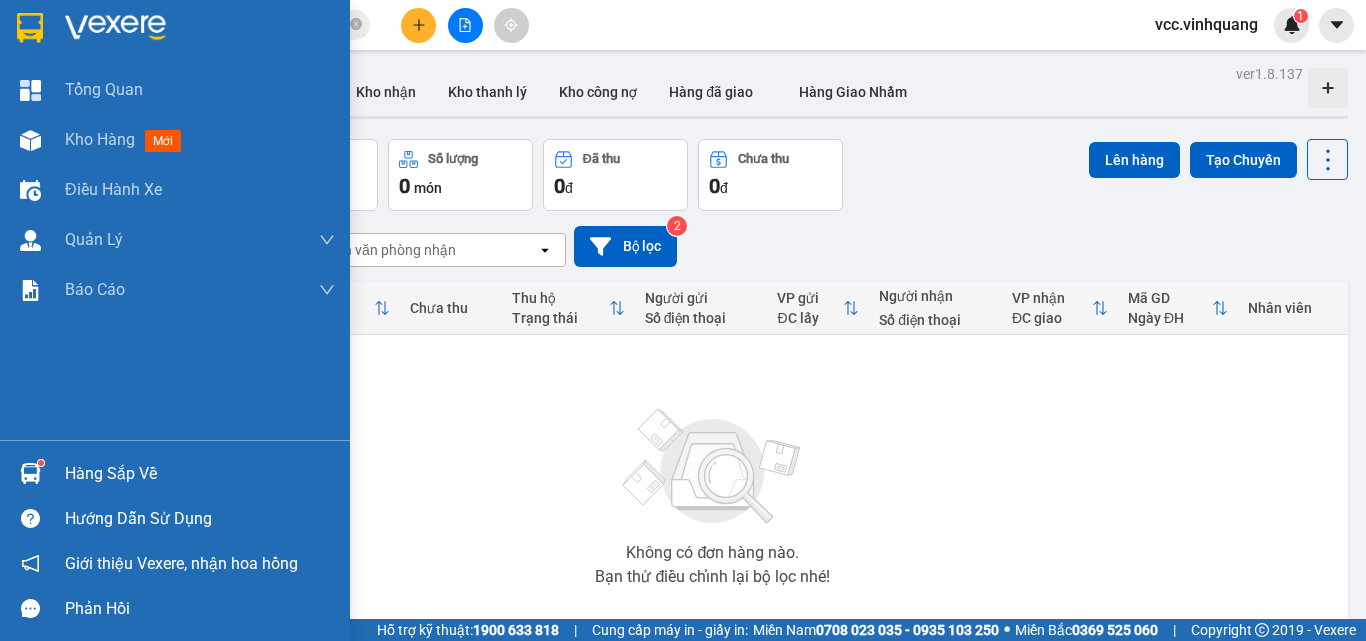 click on "Hàng sắp về" at bounding box center [200, 474] 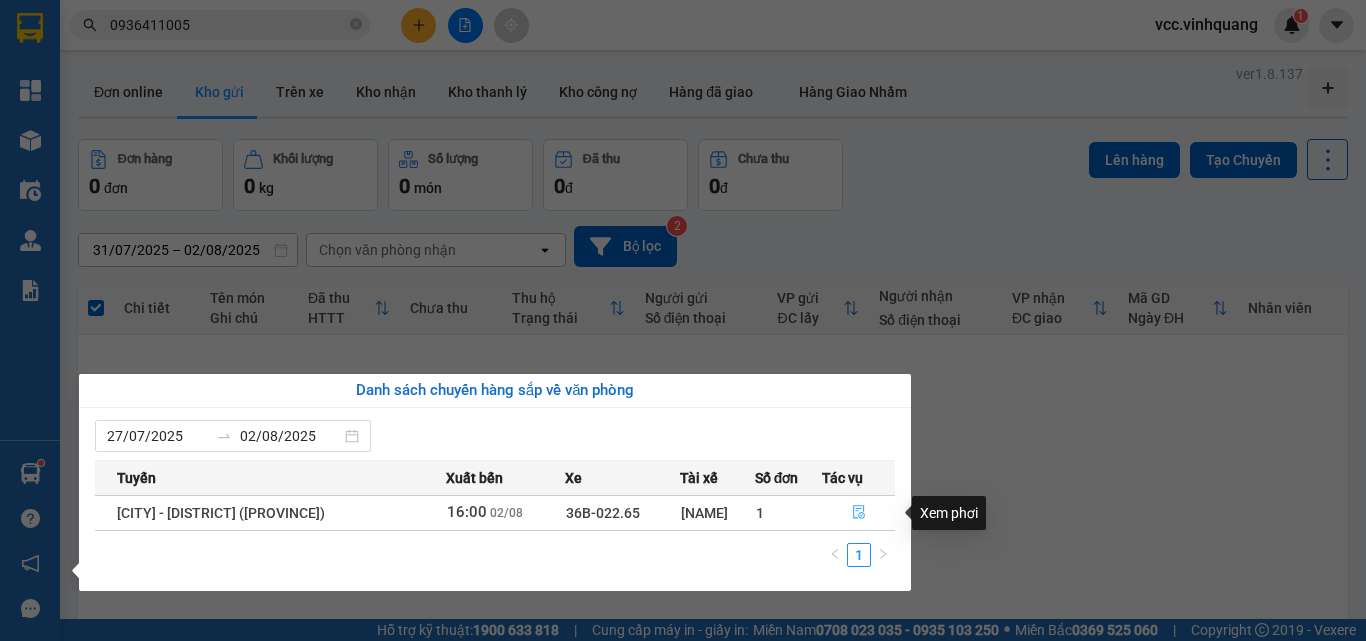 click 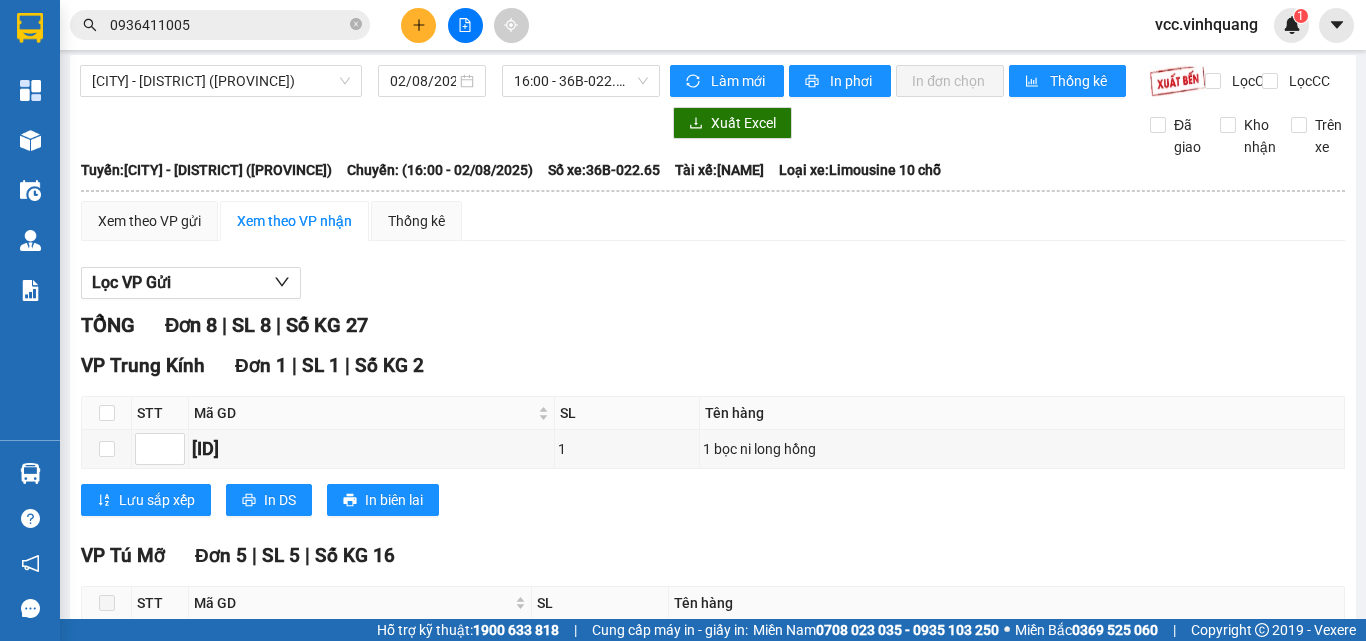 scroll, scrollTop: 0, scrollLeft: 0, axis: both 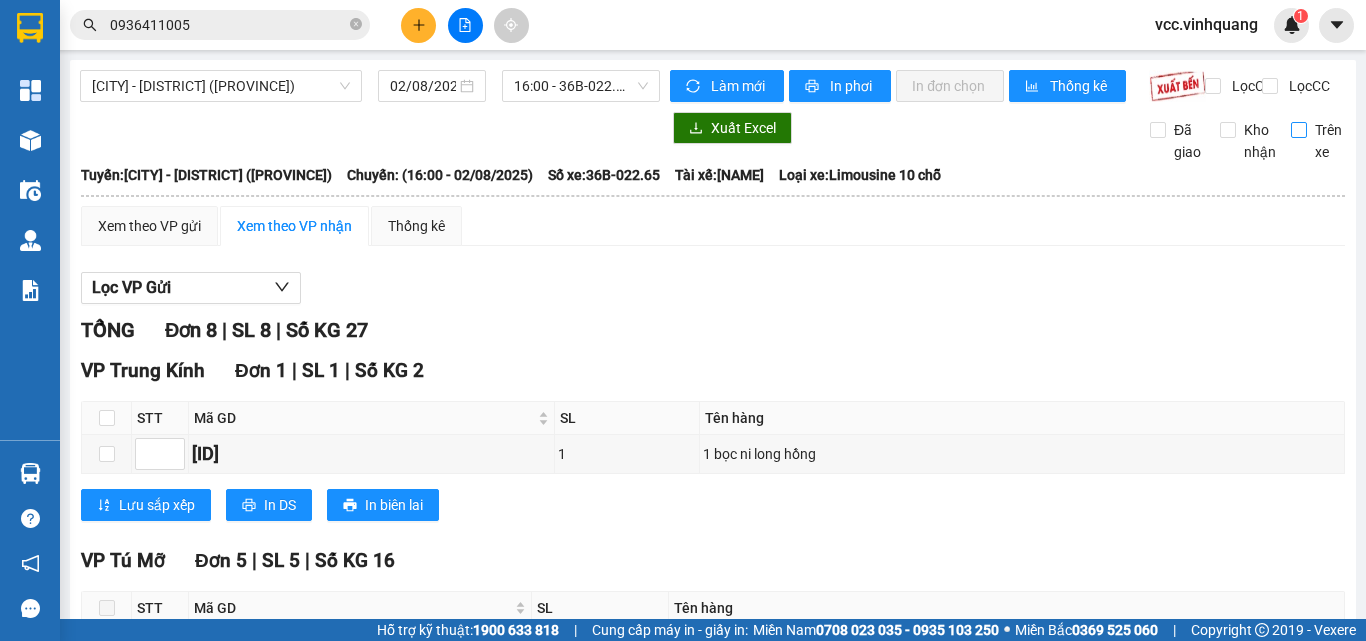 click on "Trên xe" at bounding box center [1299, 130] 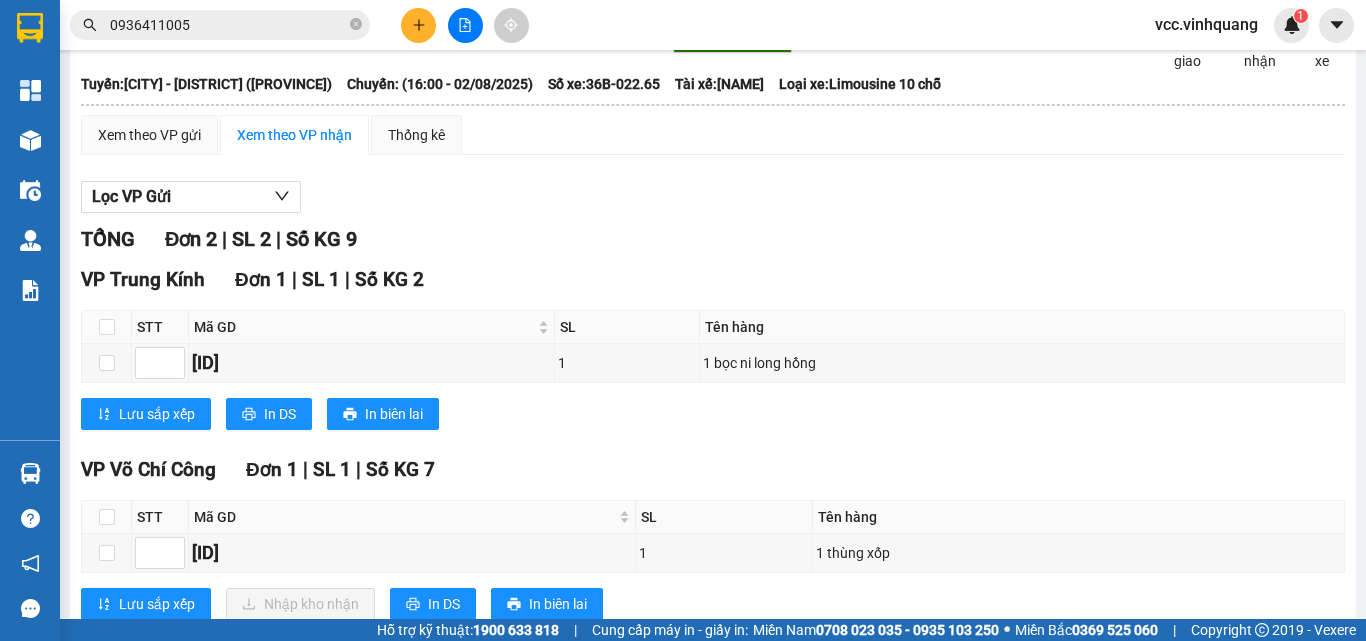 scroll, scrollTop: 165, scrollLeft: 0, axis: vertical 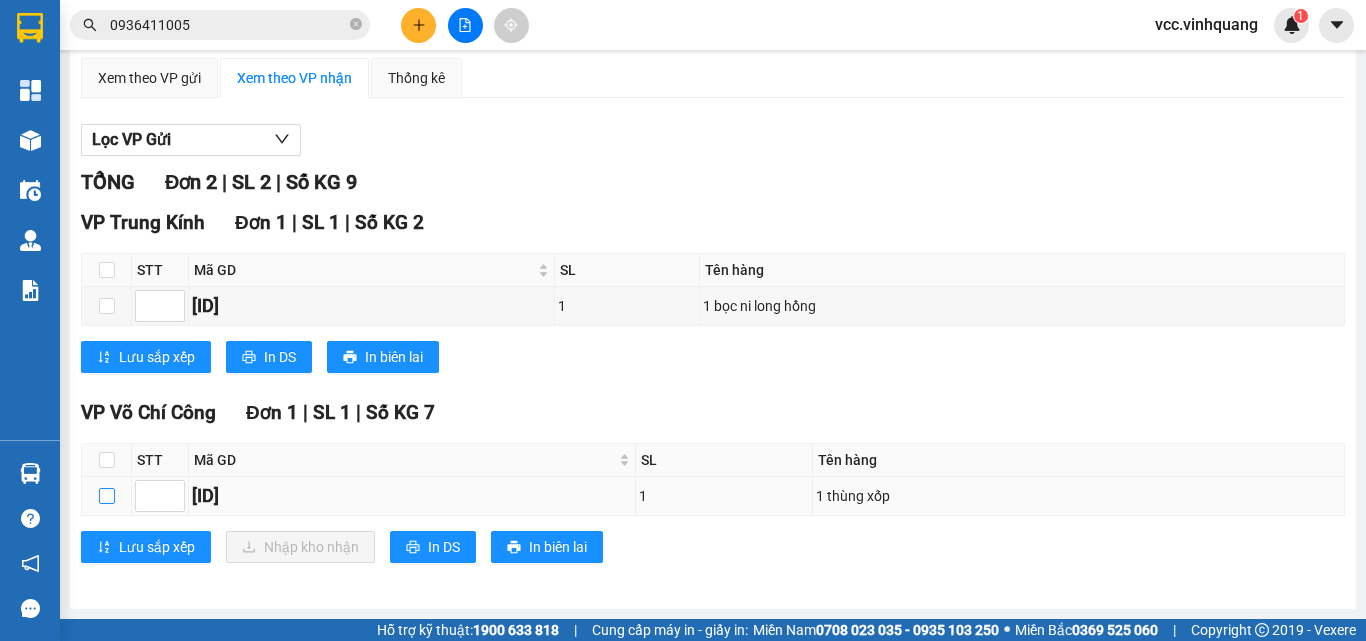 click at bounding box center (107, 496) 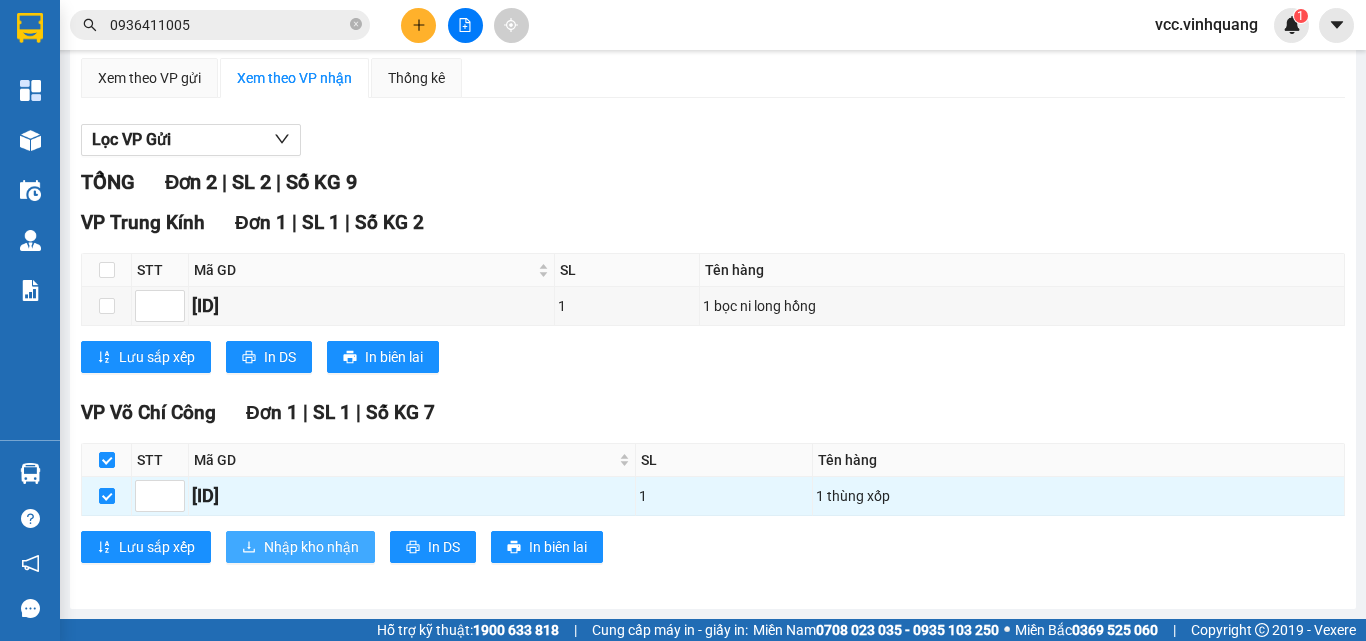 click on "Nhập kho nhận" at bounding box center (311, 547) 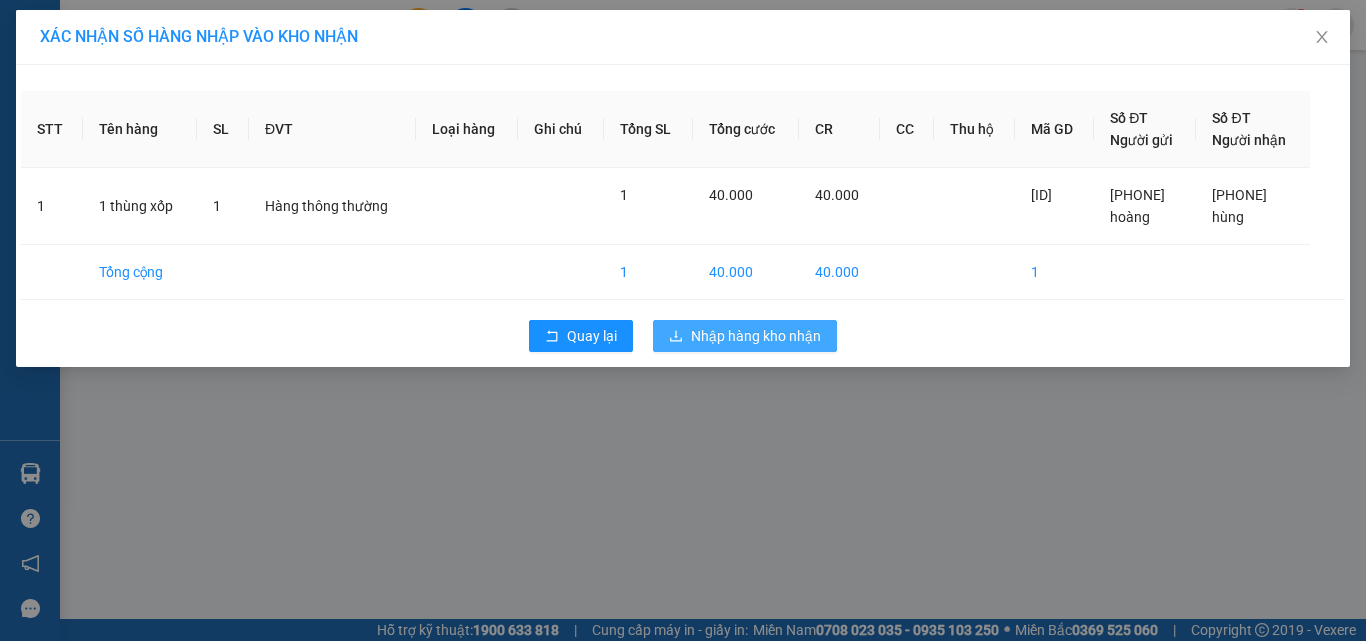 click on "Nhập hàng kho nhận" at bounding box center [756, 336] 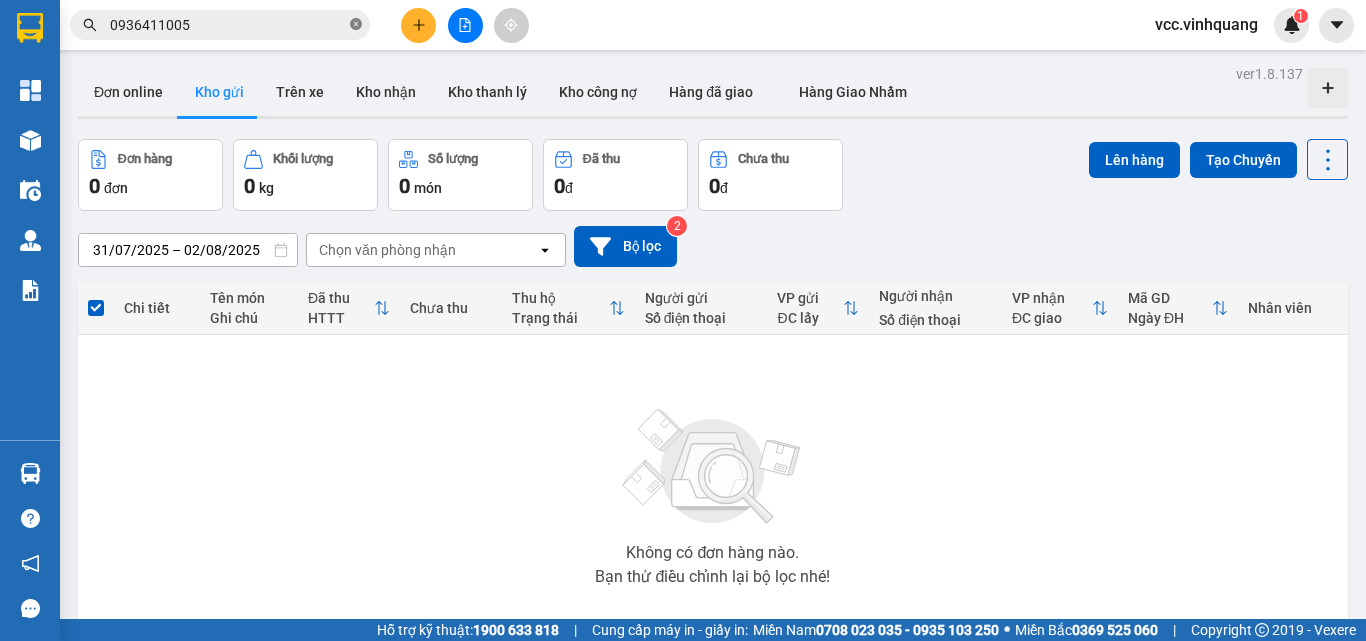 click 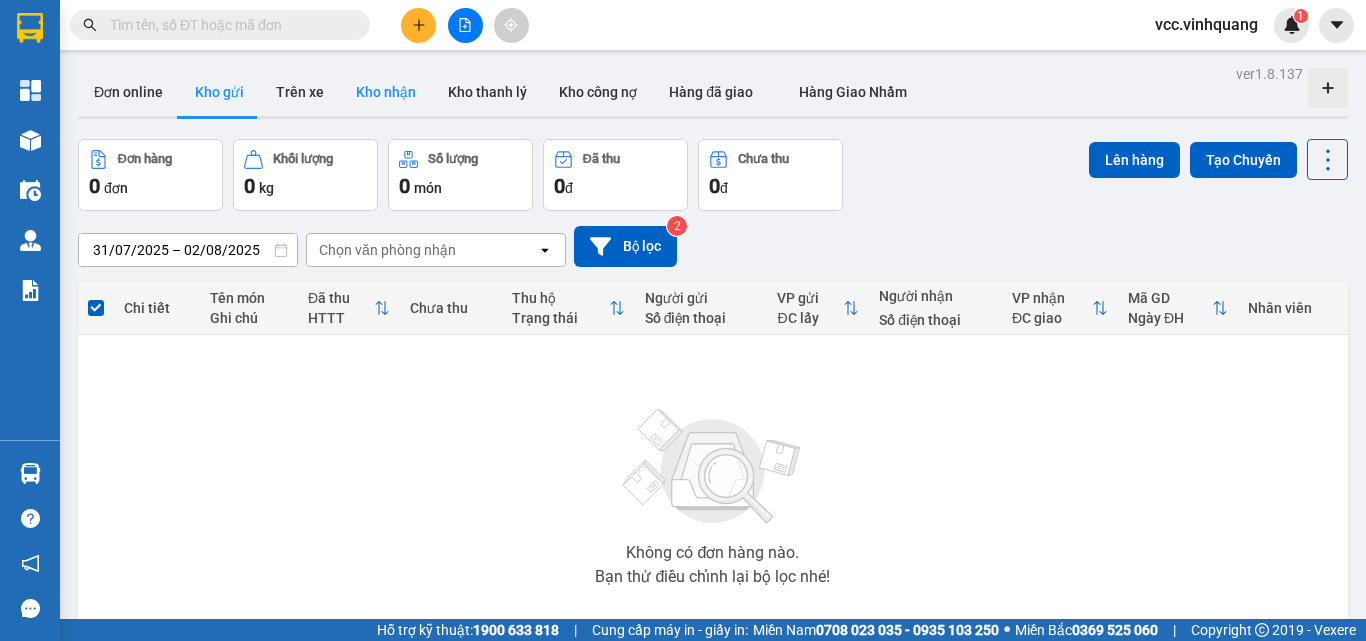 click on "Kho nhận" at bounding box center (386, 92) 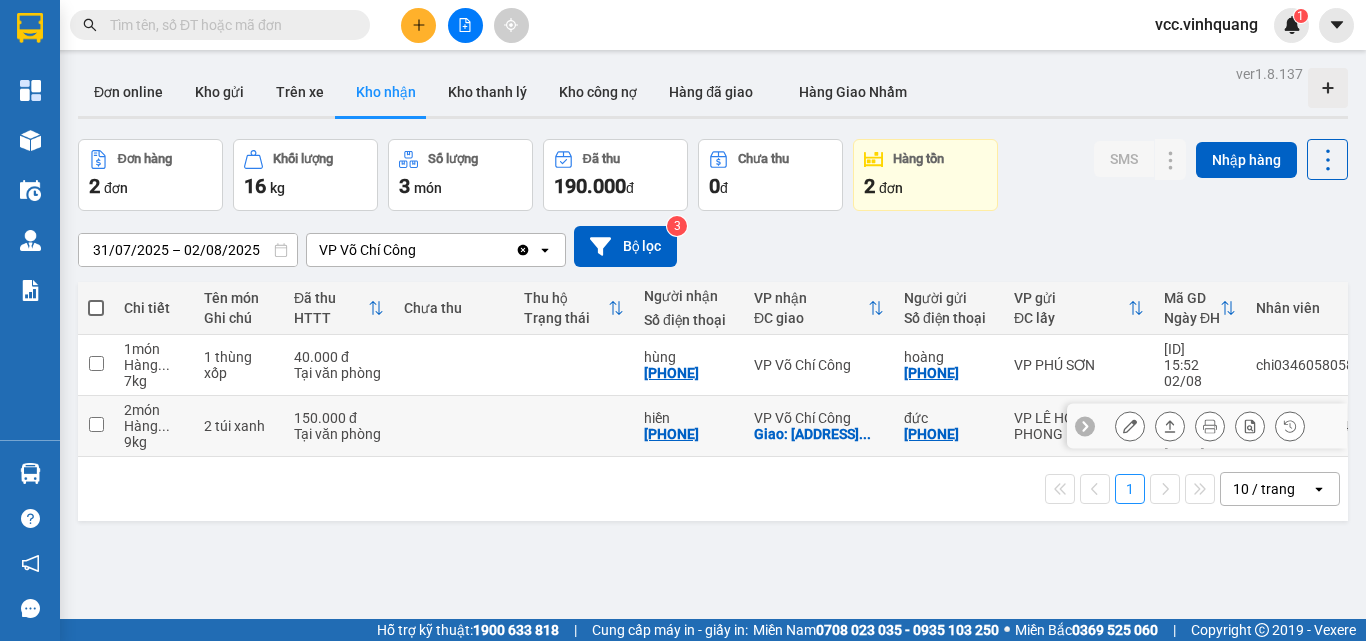 drag, startPoint x: 981, startPoint y: 431, endPoint x: 923, endPoint y: 443, distance: 59.22837 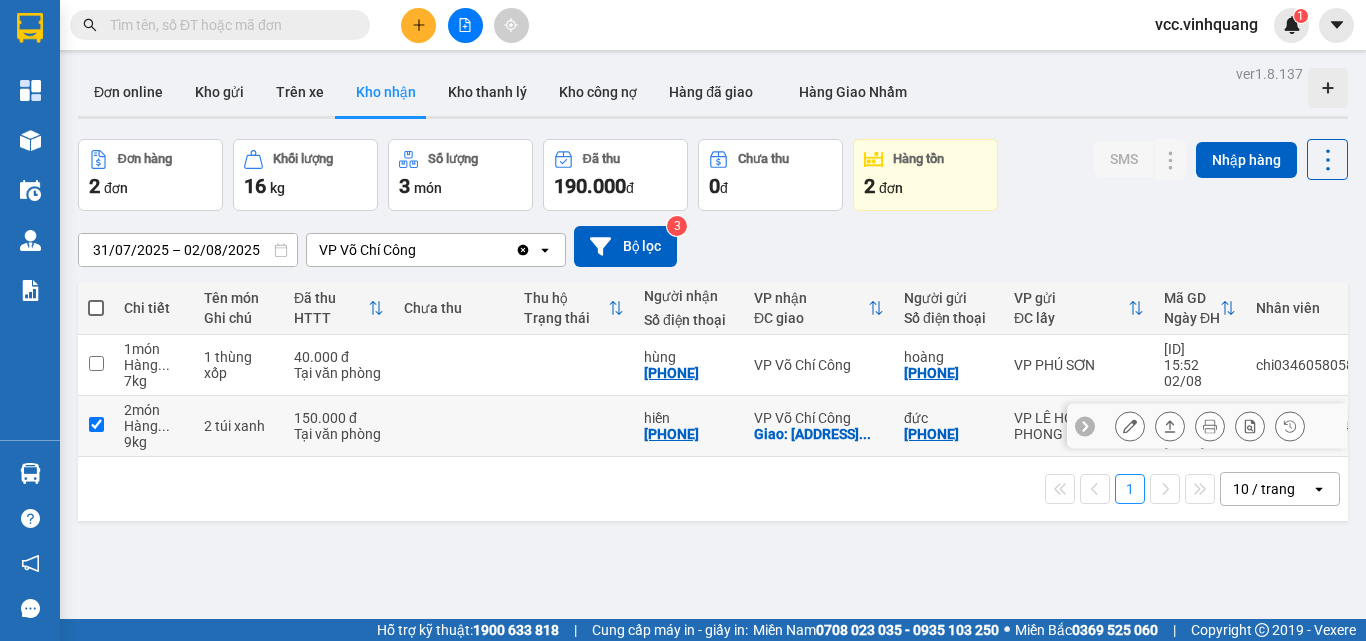 checkbox on "true" 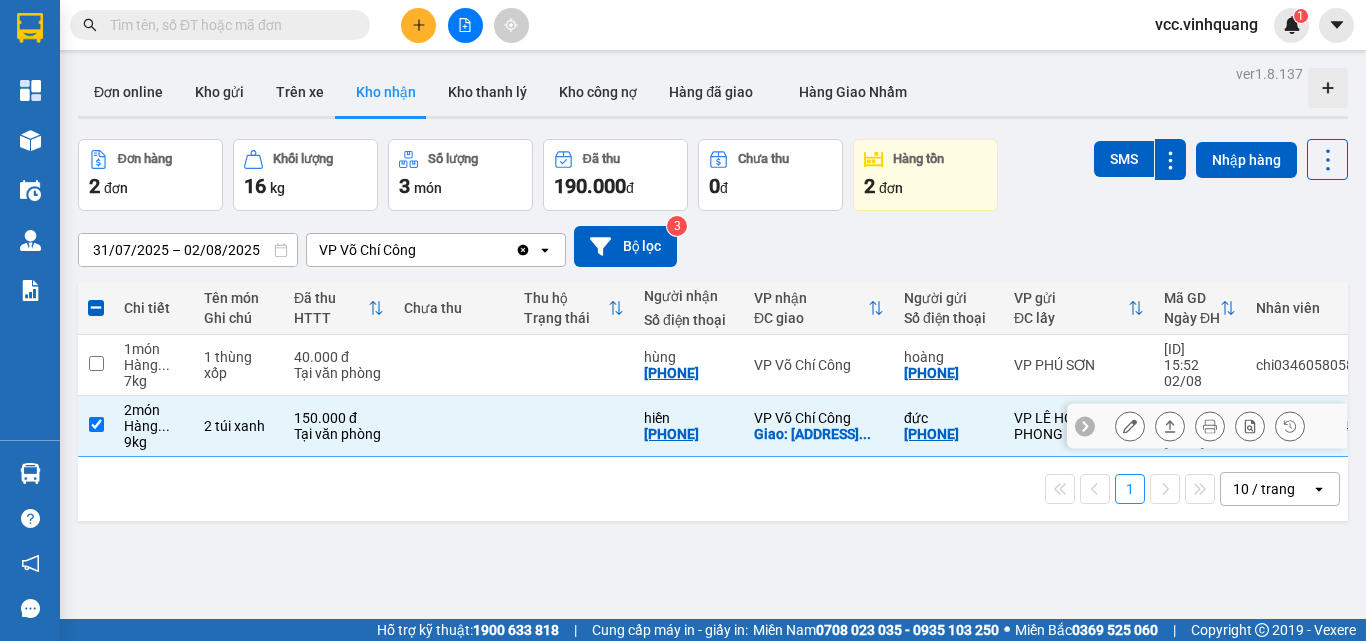 copy on "[PHONE]" 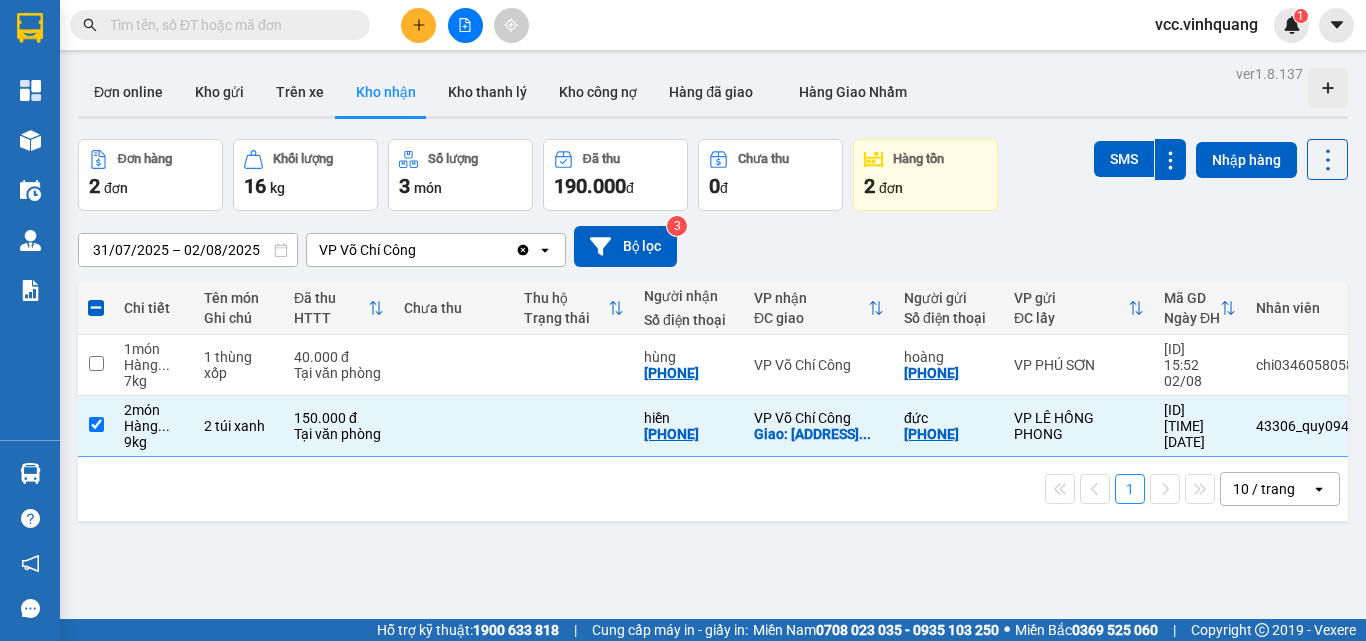 click at bounding box center [228, 25] 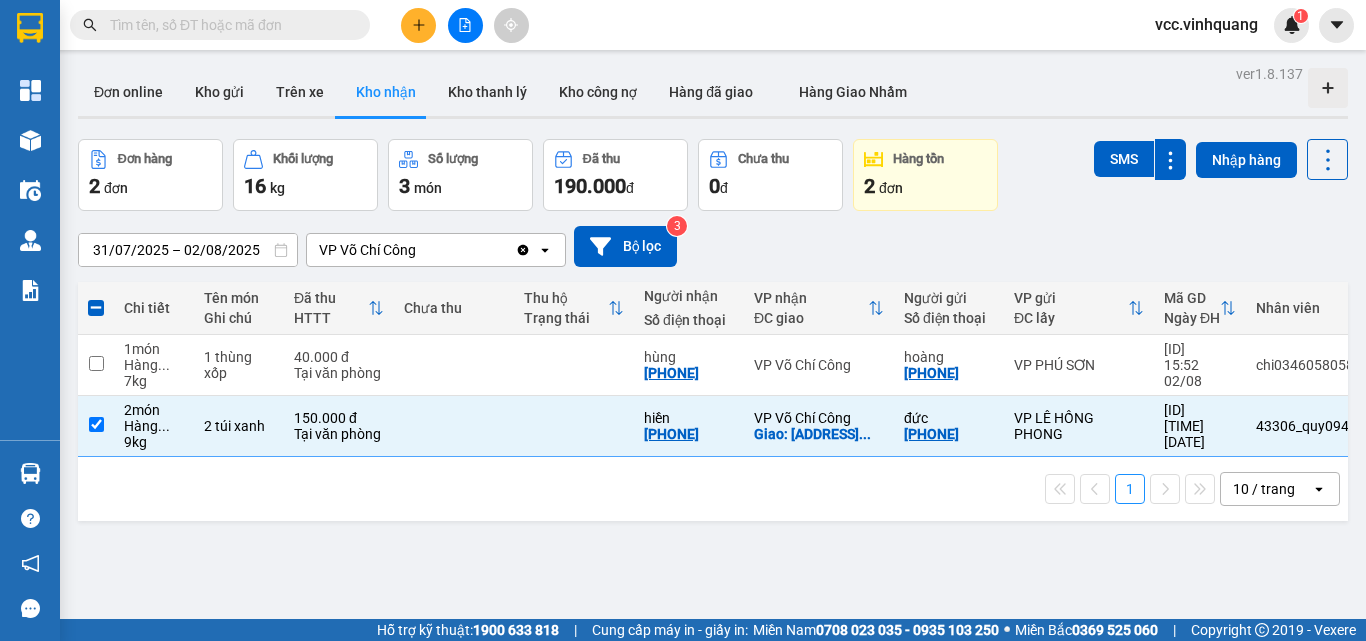 paste on "[PHONE]" 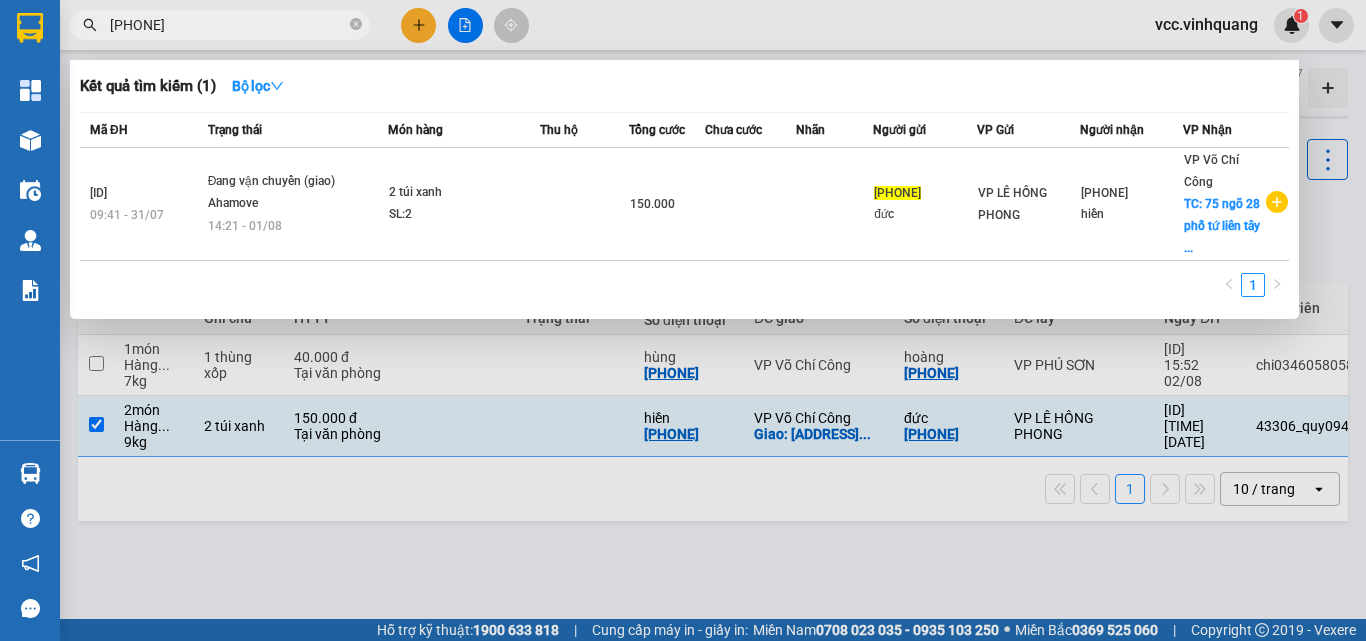type on "[PHONE]" 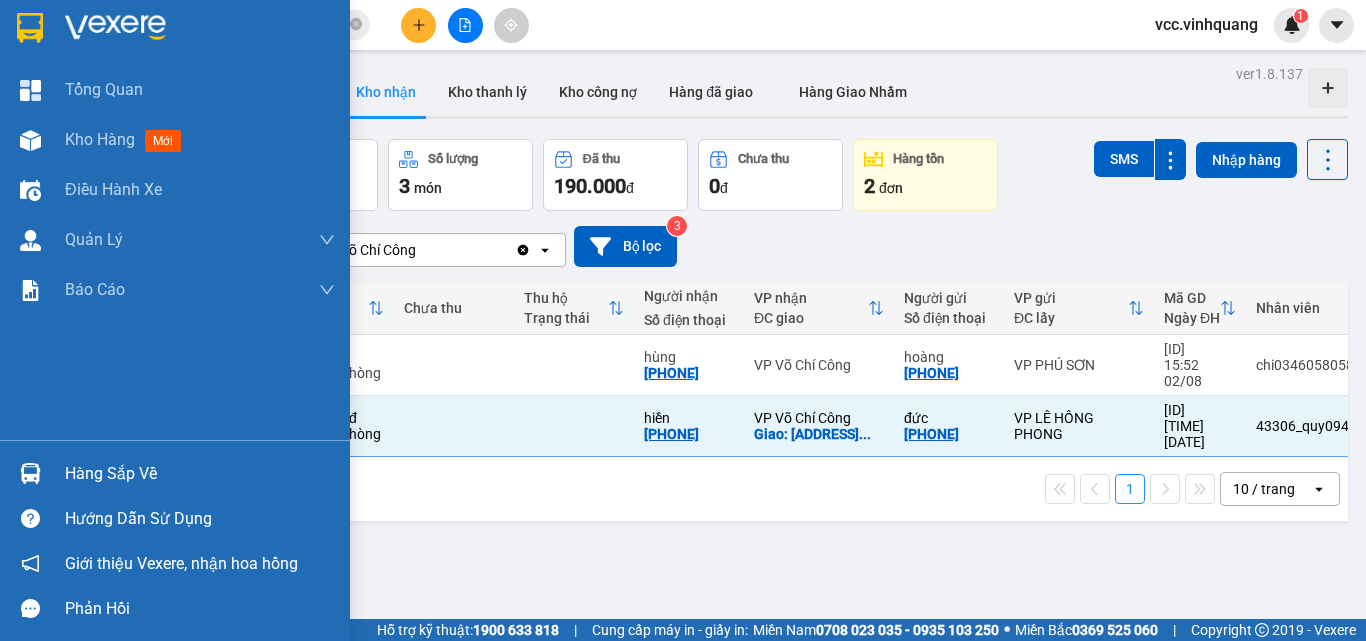 click on "Hàng sắp về" at bounding box center (200, 474) 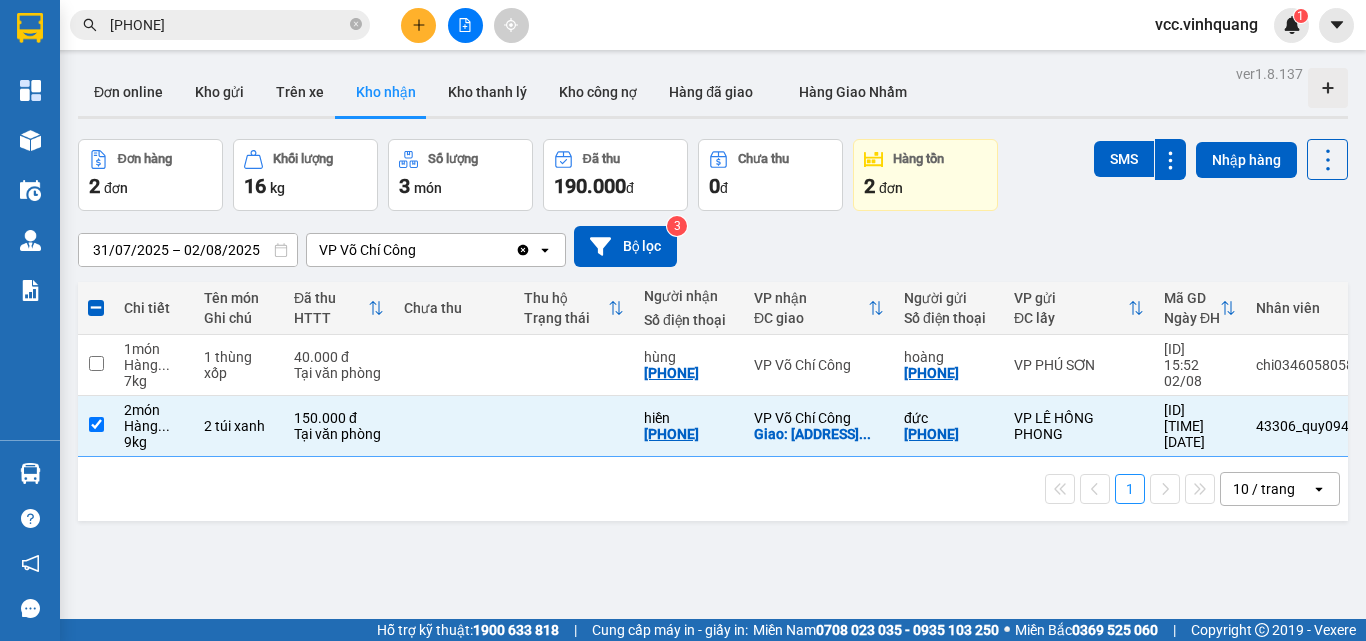 click on "Kết quả tìm kiếm ( 1 )  Bộ lọc  Mã ĐH Trạng thái Món hàng Thu hộ Tổng cước Chưa cước Nhãn Người gửi VP Gửi Người nhận VP Nhận [ID] [TIME] - [DATE] Đang vận chuyển (giao) Ahamove [TIME] - [DATE] [ITEM_DESC] SL:  2 [PRICE] [PHONE] [NAME] VP [NAME] [PHONE] VP [NAME] TC: [ADDRESS] 1 [PHONE] 1     Tổng Quan     Kho hàng mới     Điều hành xe     Quản Lý Quản lý đơn gửi tiền Quản lý thu hộ Quản lý chuyến Quản lý khách hàng Quản lý khách hàng mới Quản lý giao nhận mới Quản lý kiểm kho     Báo cáo 01. Báo cáo doanh thu hàng theo nhân viên (riêng nhân viên) 04. Thống kê đơn đối tác 05. Thống kê đơn gửi theo nhân viên, văn phòng tạo - KPI 06. Thống kê nhận và gửi hàng theo văn phòng Hàng sắp về Hướng dẫn sử dụng Giới thiệu Vexere, nhận hoa hồng Phản hồi ver  1.8.137 2 3" at bounding box center [683, 320] 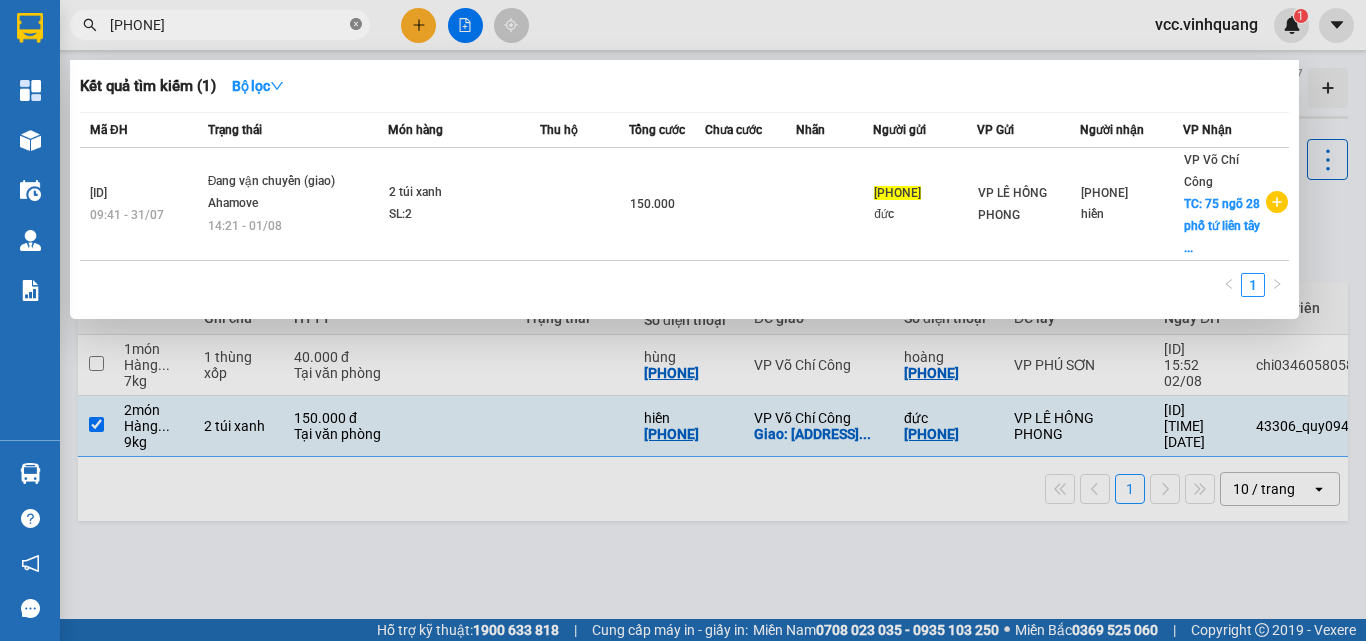 click 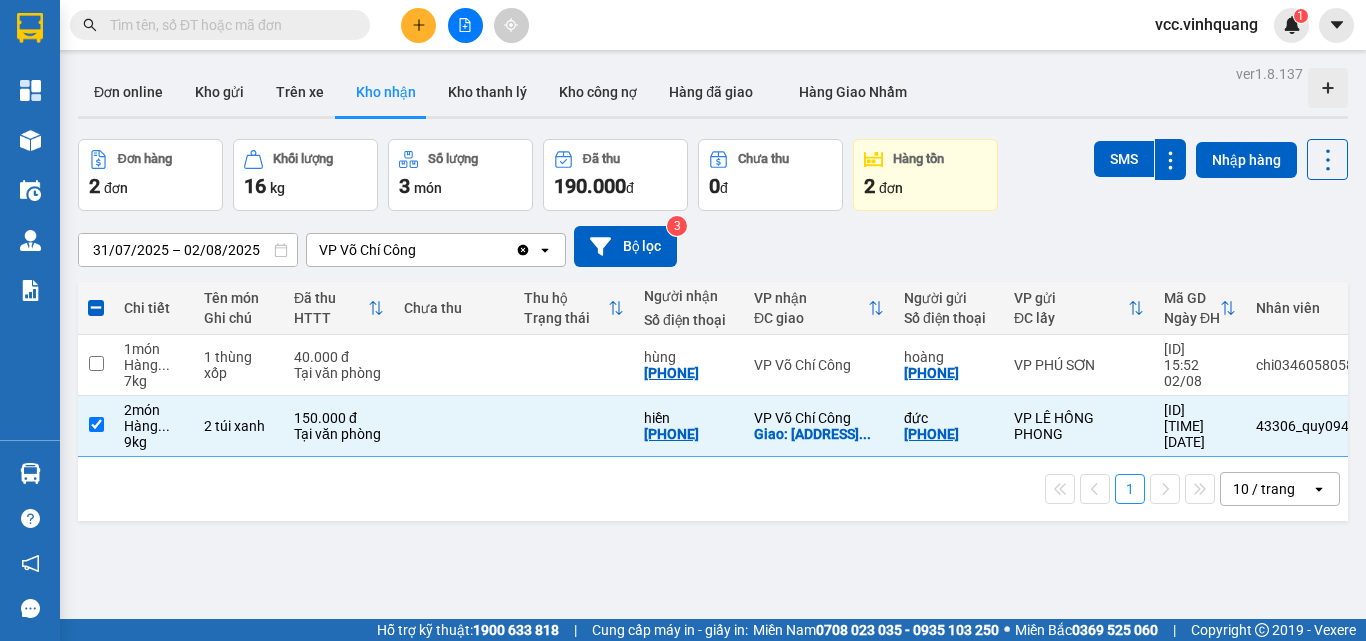 click at bounding box center [228, 25] 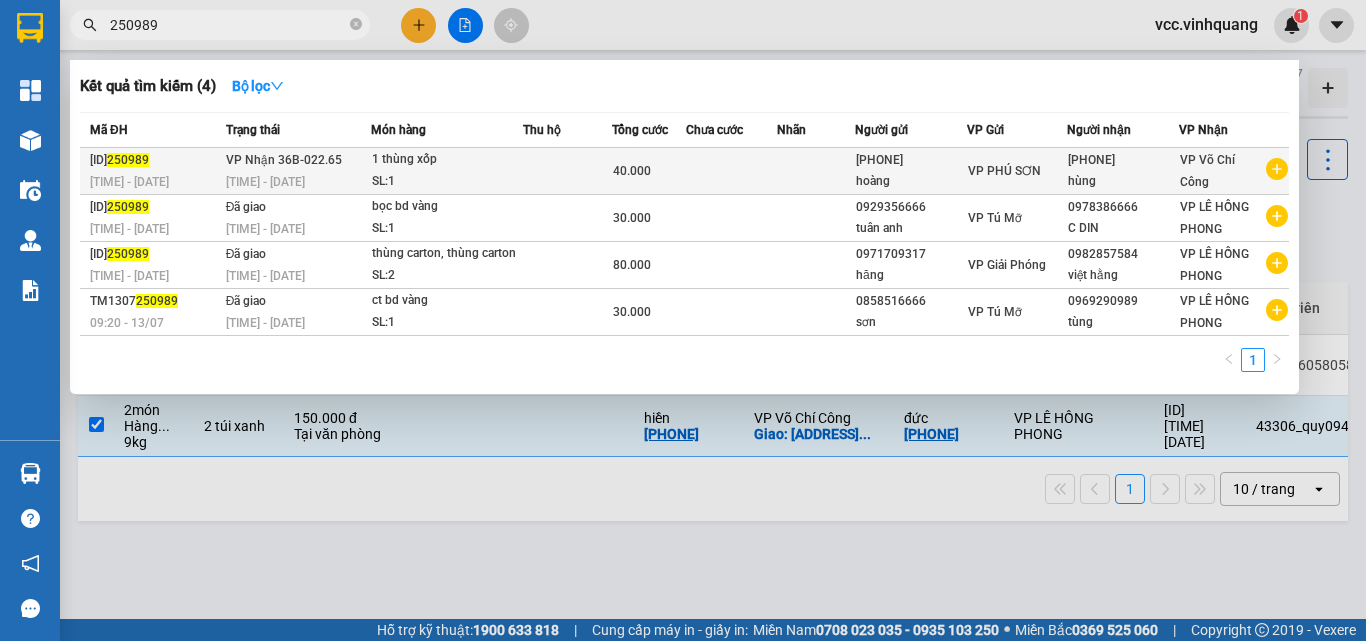 type on "250989" 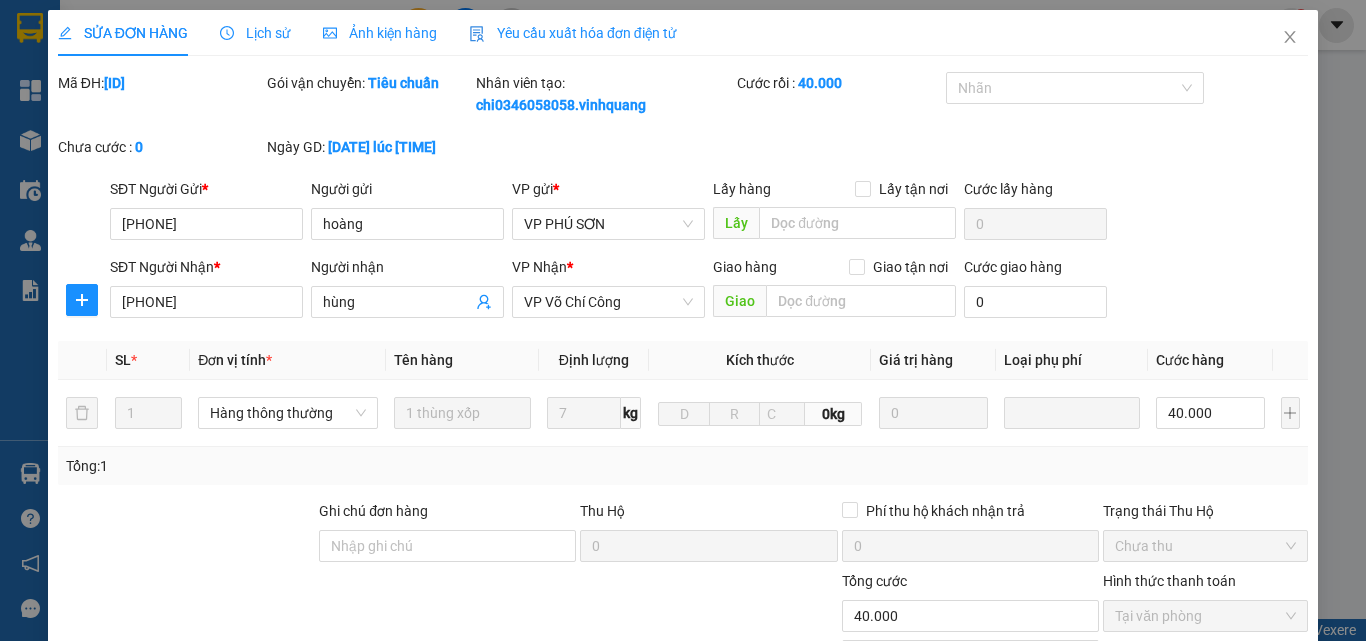 type on "[PHONE]" 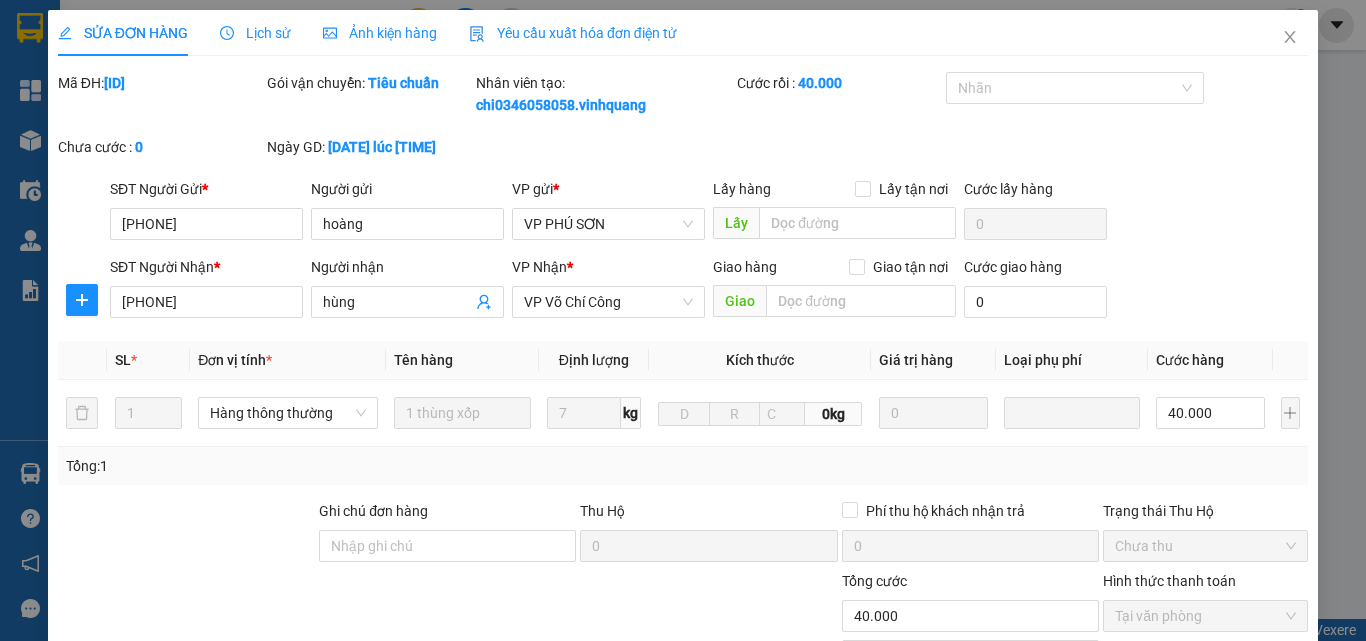 type on "[PHONE]" 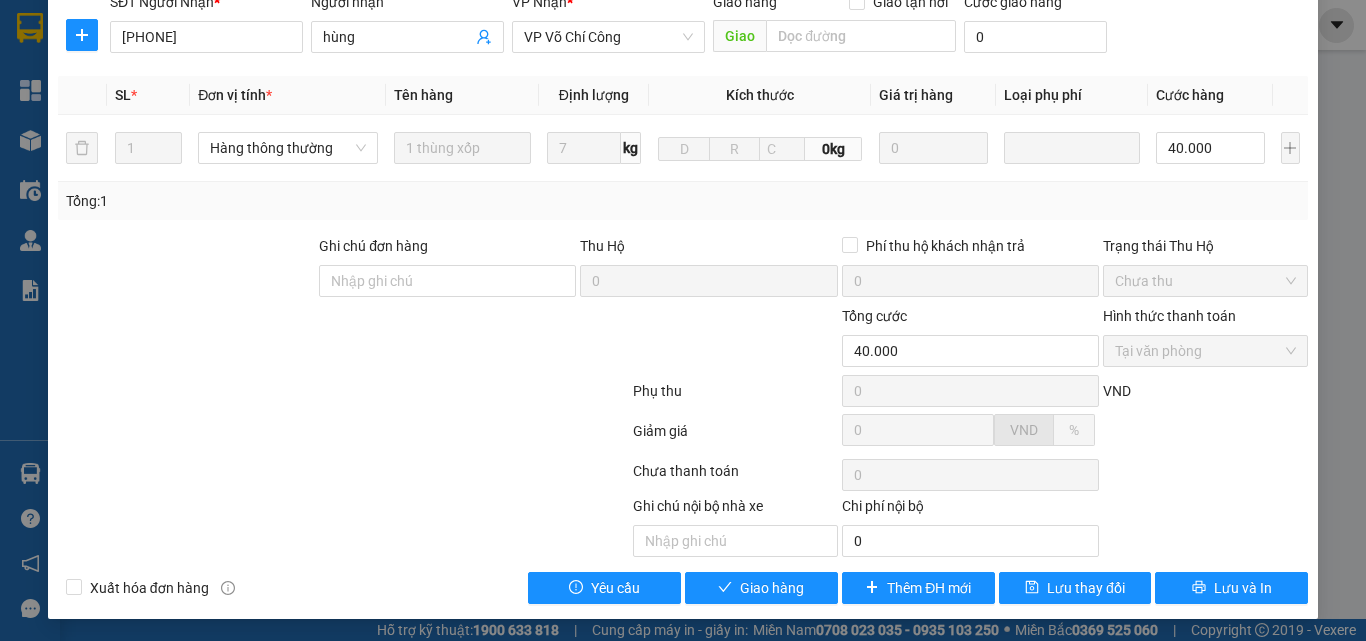 scroll, scrollTop: 267, scrollLeft: 0, axis: vertical 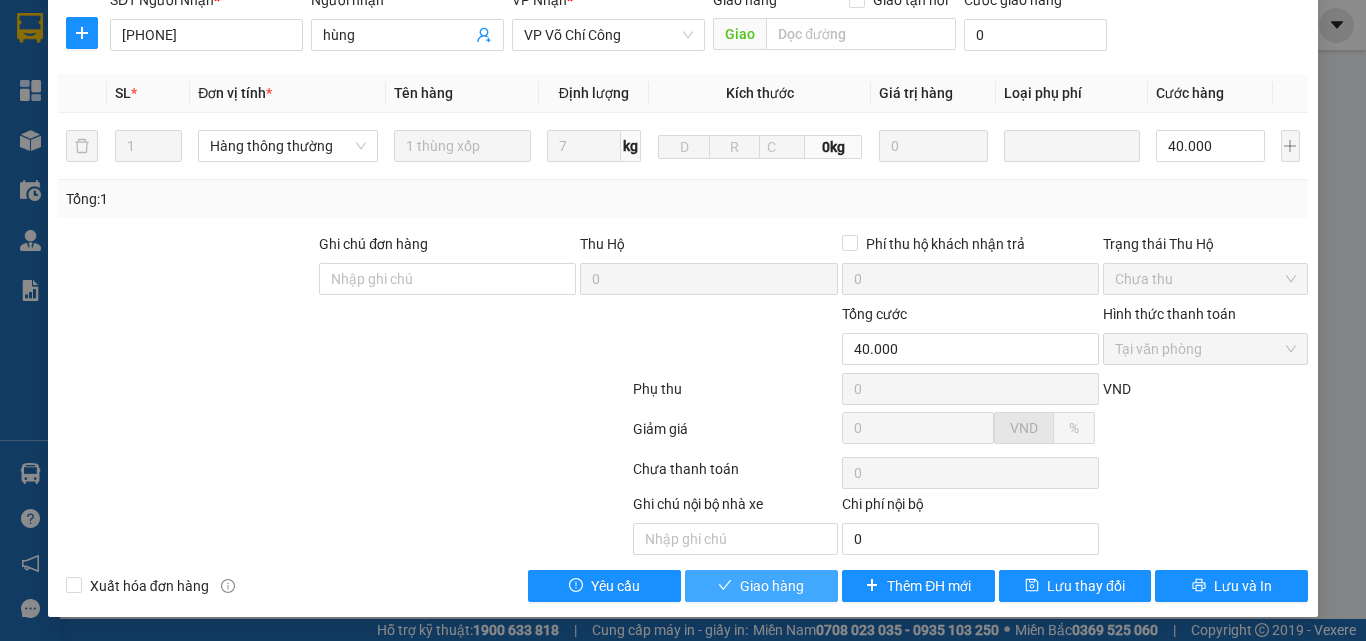 click on "Giao hàng" at bounding box center [772, 586] 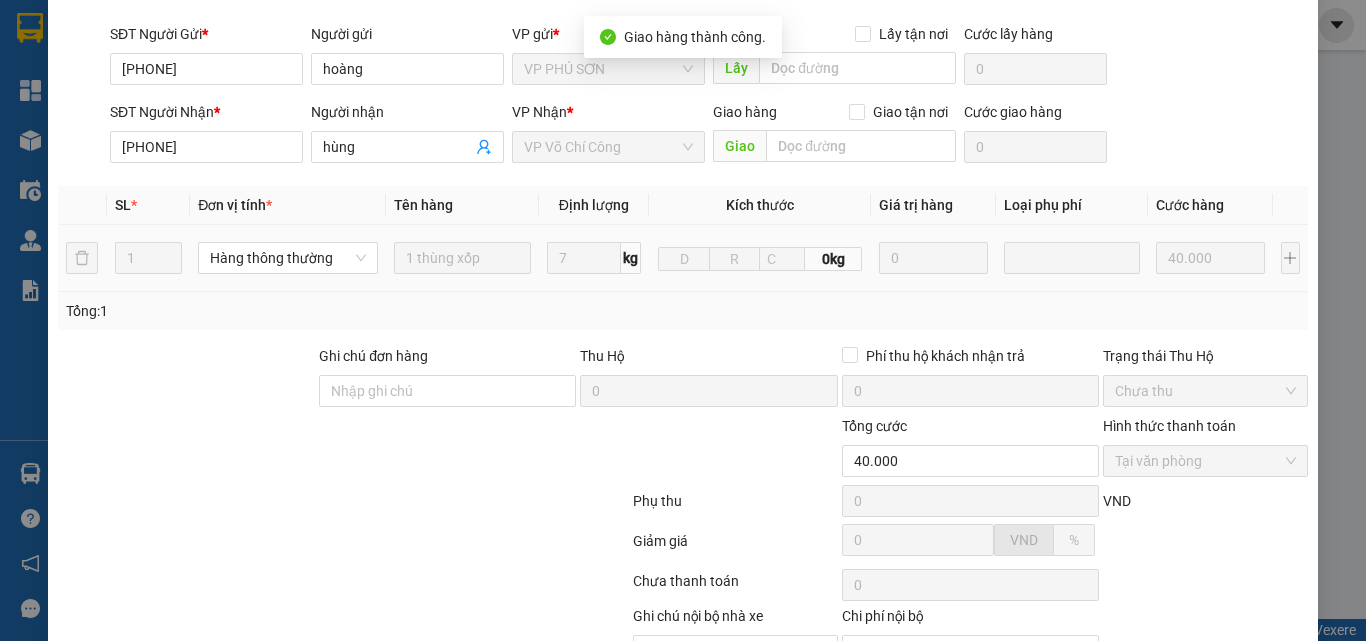scroll, scrollTop: 0, scrollLeft: 0, axis: both 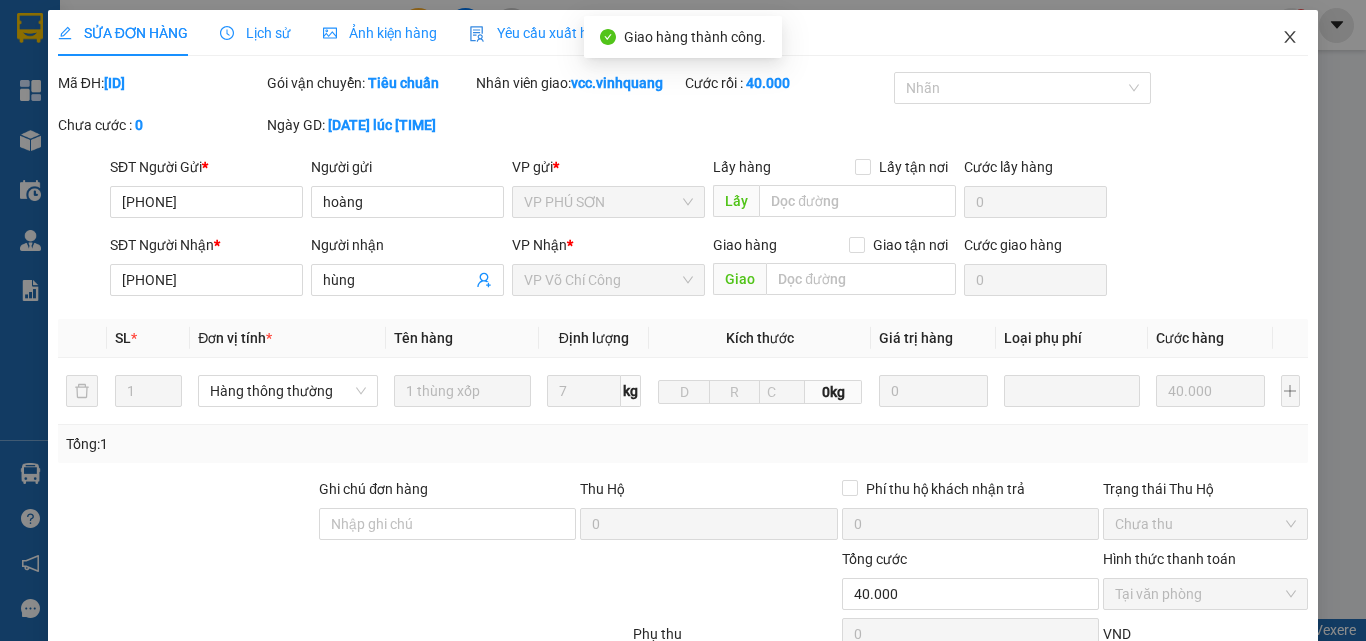 click 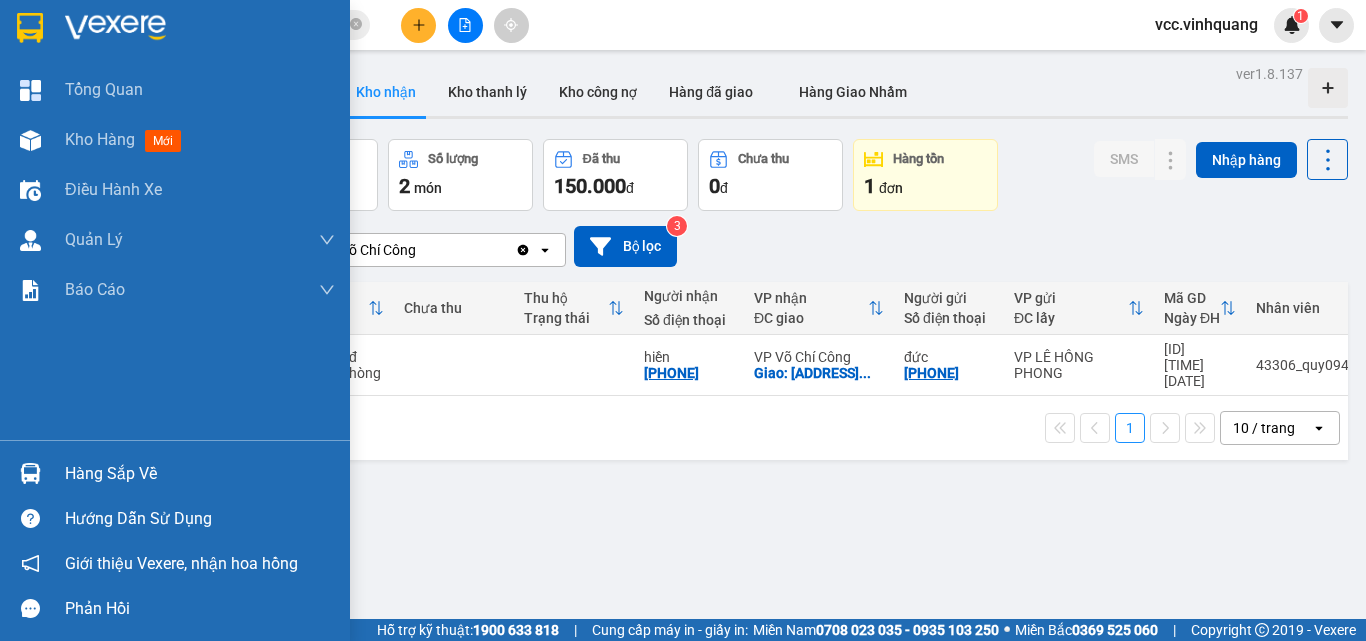 click on "Hàng sắp về" at bounding box center [200, 474] 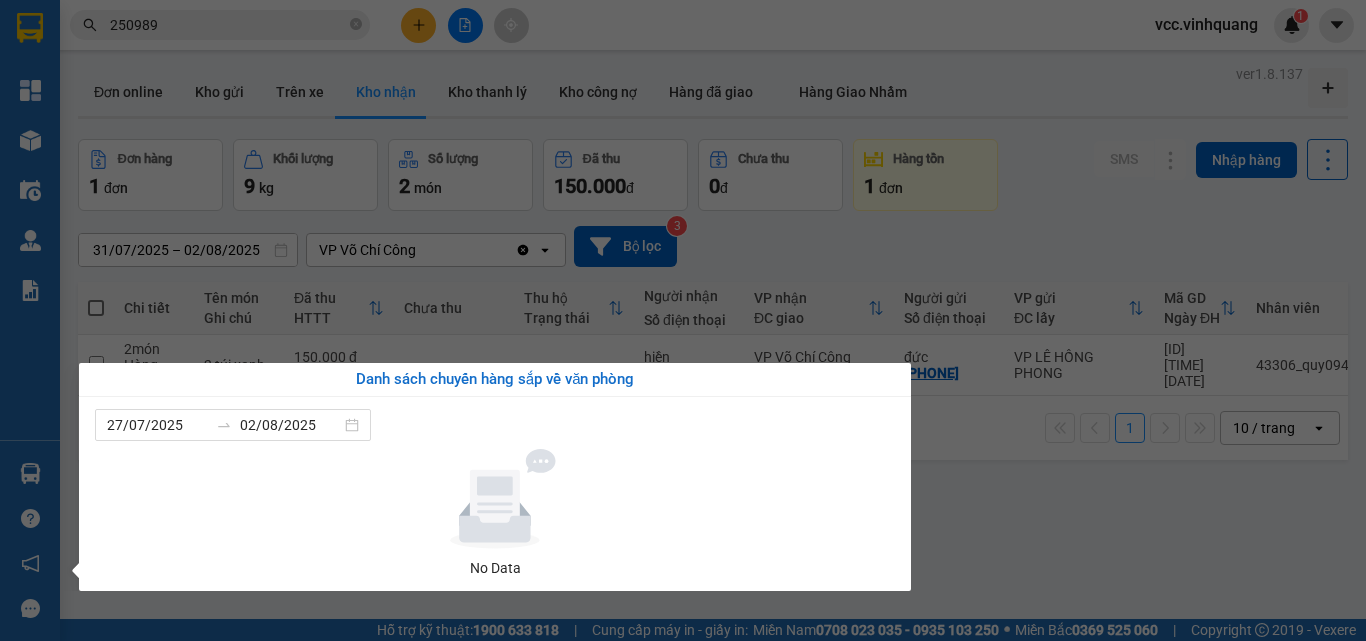 click on "Kết quả tìm kiếm ( 4 )  Bộ lọc  Mã ĐH Trạng thái Món hàng Thu hộ Tổng cước Chưa cước Nhãn Người gửi VP Gửi Người nhận VP Nhận [ID] [TIME] - [DATE] Đã giao   [TIME] - [DATE] [ITEM_DESC] SL:  1 [PRICE] [PHONE] [NAME] VP [NAME] [PHONE] VP [NAME] [ID] [TIME] - [DATE] Đã giao   [TIME] - [DATE] [ITEM_DESC] SL:  1 [PRICE] [PHONE] [NAME] VP [NAME] VP [NAME] [ID] [TIME] - [DATE] Đã giao   [TIME] - [DATE] [ITEM_DESC] SL:  2 [PRICE] [PHONE] [NAME] VP [NAME] [PHONE] VP [NAME] [ID] [TIME] - [DATE] Đã giao   [TIME] - [DATE] [ITEM_DESC] SL:  1 [PRICE] [PHONE] [NAME] VP [NAME] [PHONE] VP [NAME] 1 [ID] 1     Tổng Quan     Kho hàng mới     Điều hành xe     Quản Lý Quản lý đơn gửi tiền Quản lý thu hộ Quản lý chuyến Quản lý khách hàng Quản lý kiểm kho" at bounding box center [683, 320] 